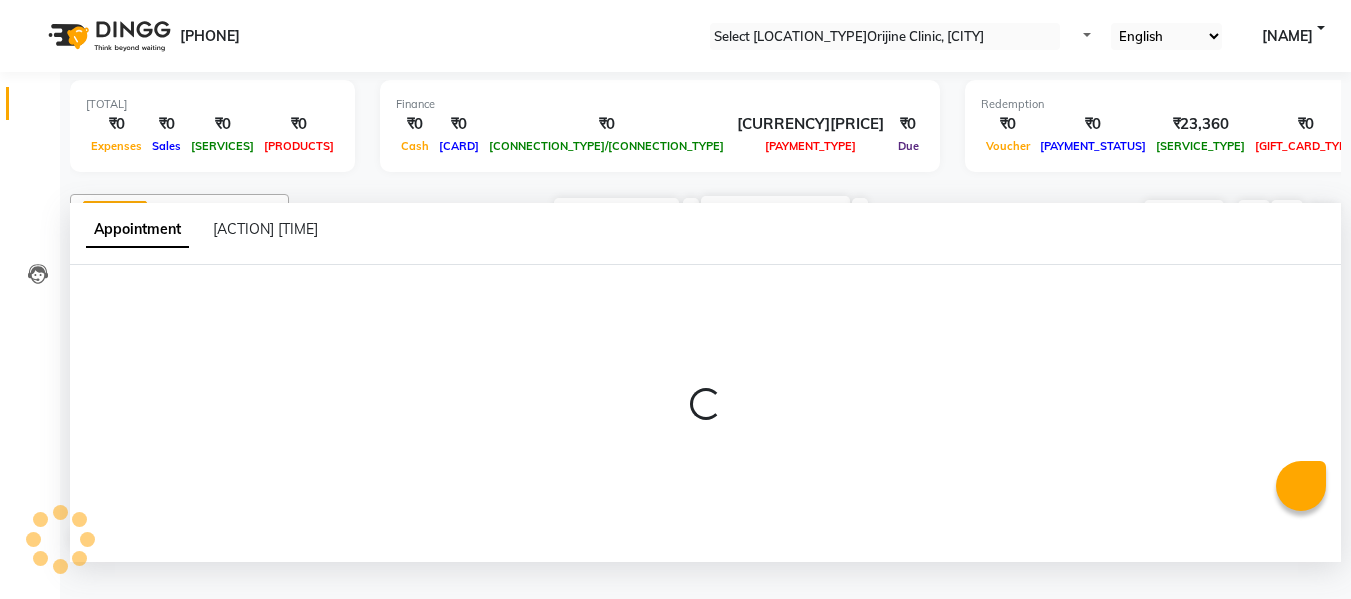 scroll, scrollTop: 0, scrollLeft: 0, axis: both 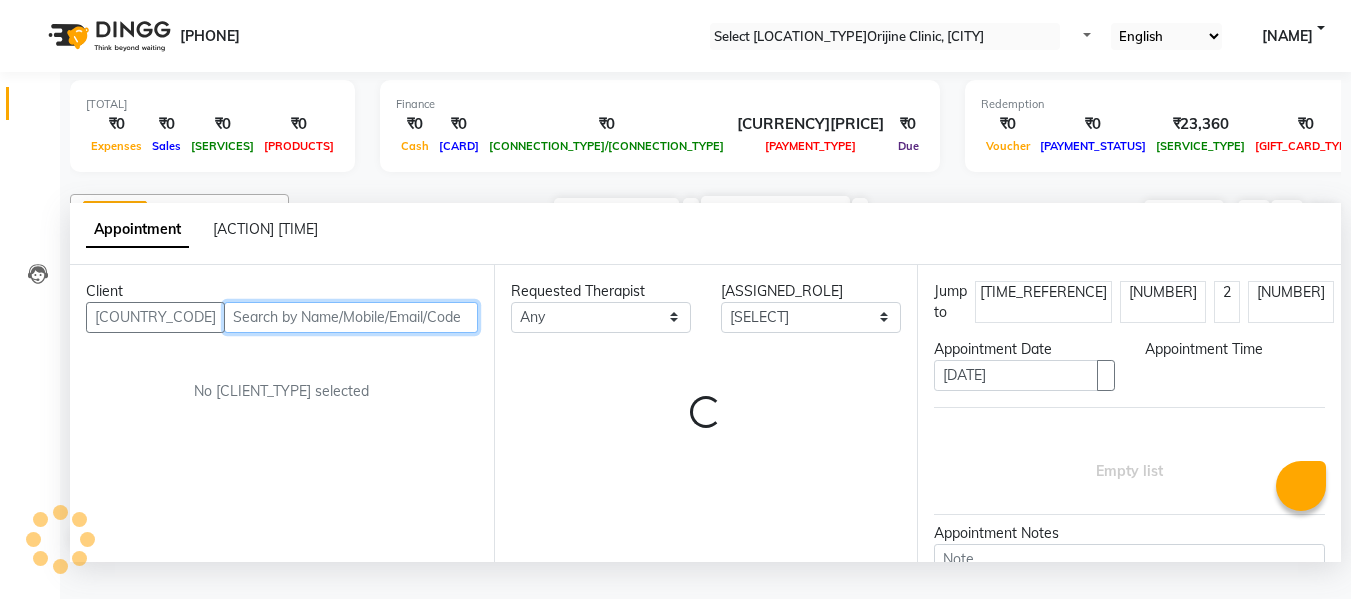 click on "[TIME_REFERENCE]" at bounding box center (616, 213) 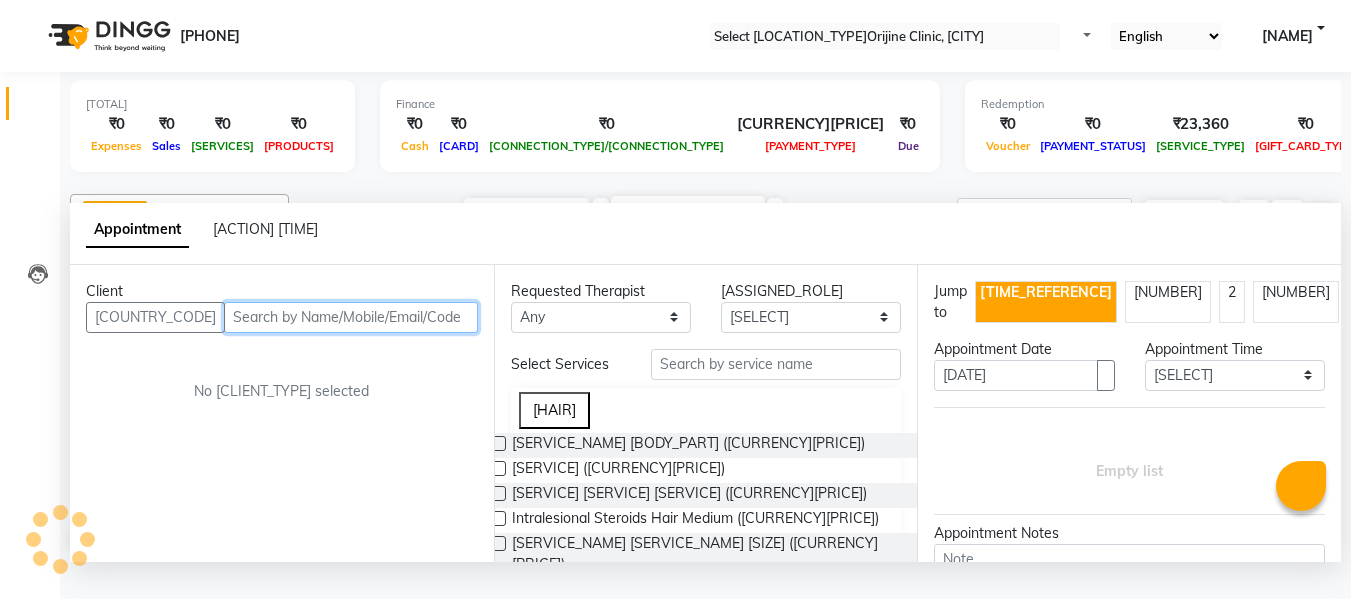 scroll, scrollTop: 705, scrollLeft: 0, axis: vertical 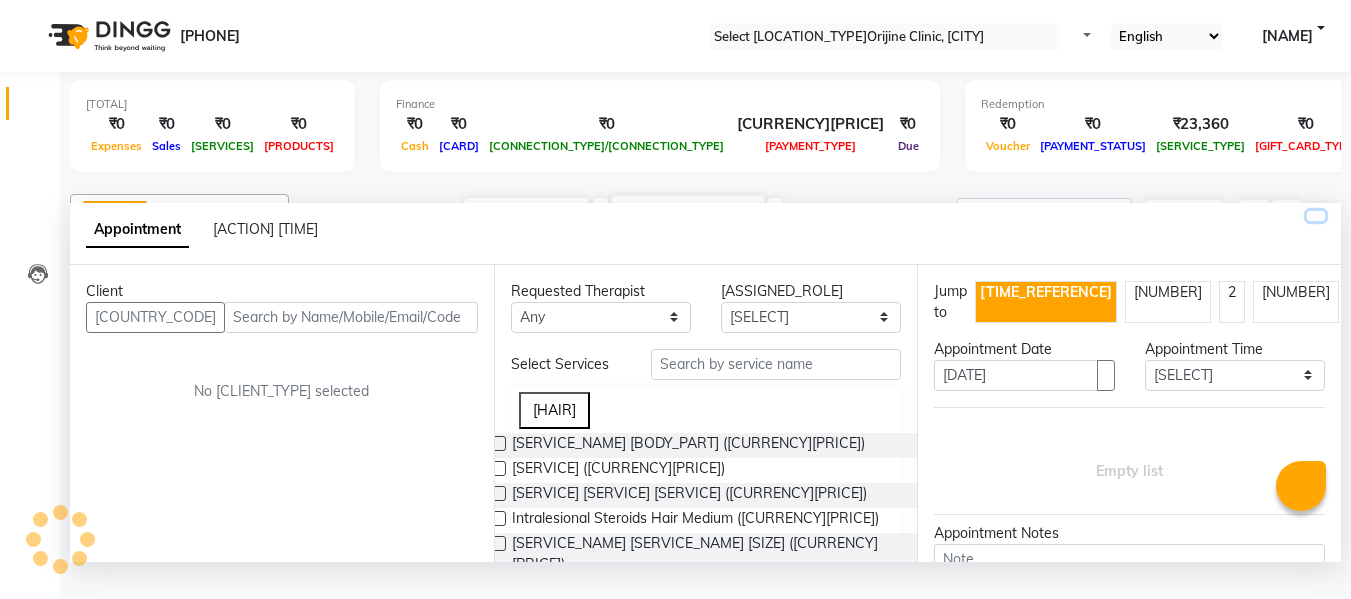 click at bounding box center (1316, 216) 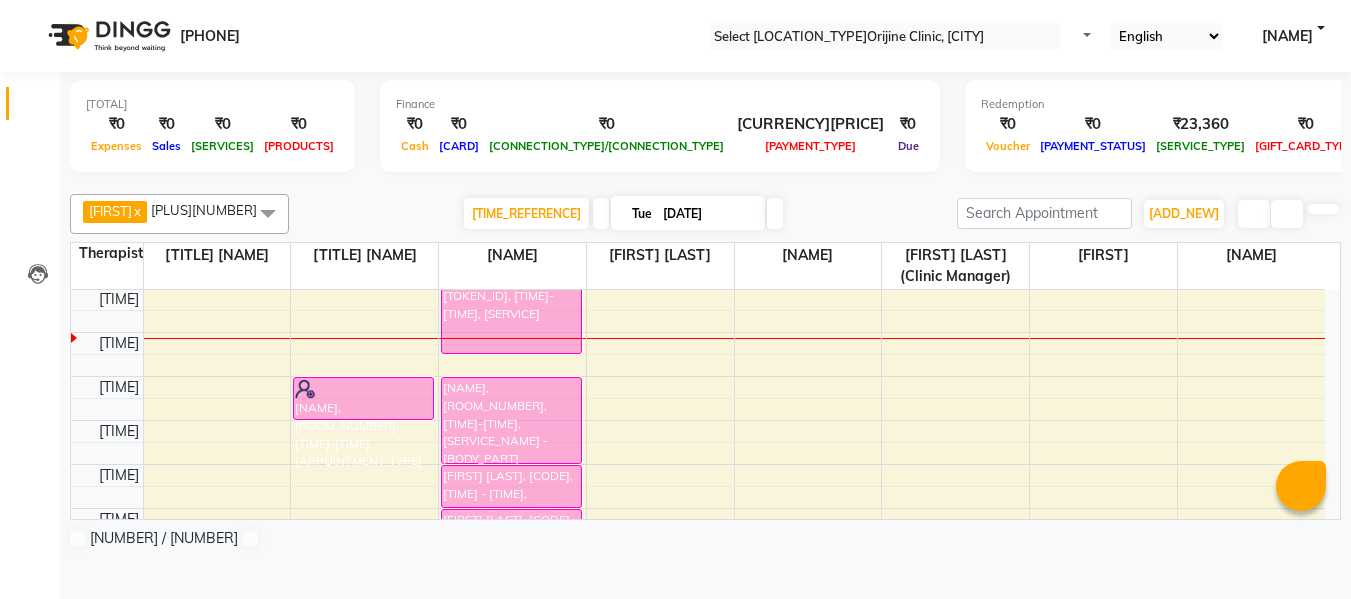 click at bounding box center (632, 213) 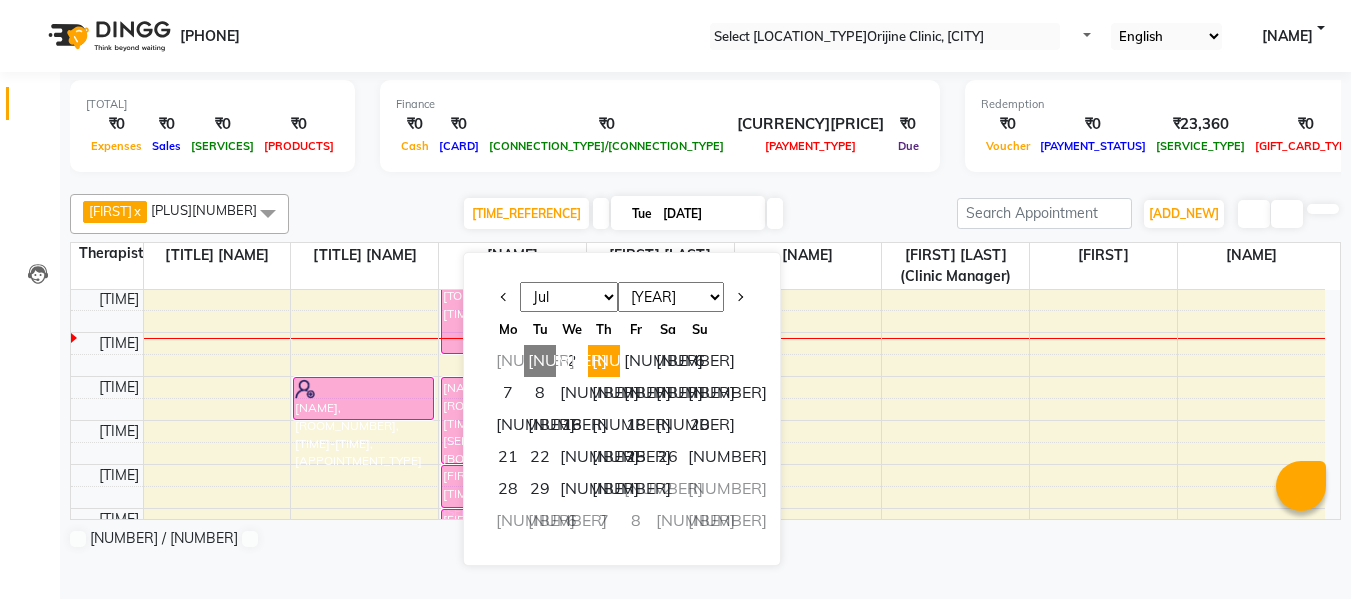 click on "[NUMBER]" at bounding box center (604, 361) 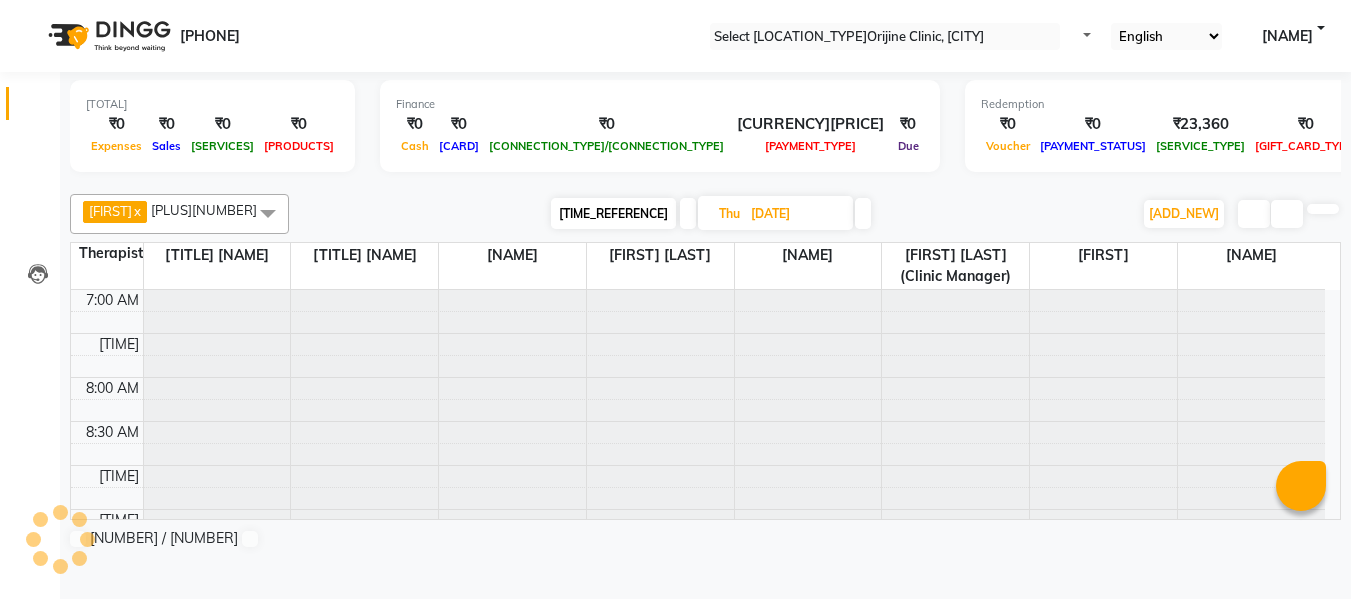 scroll, scrollTop: 705, scrollLeft: 0, axis: vertical 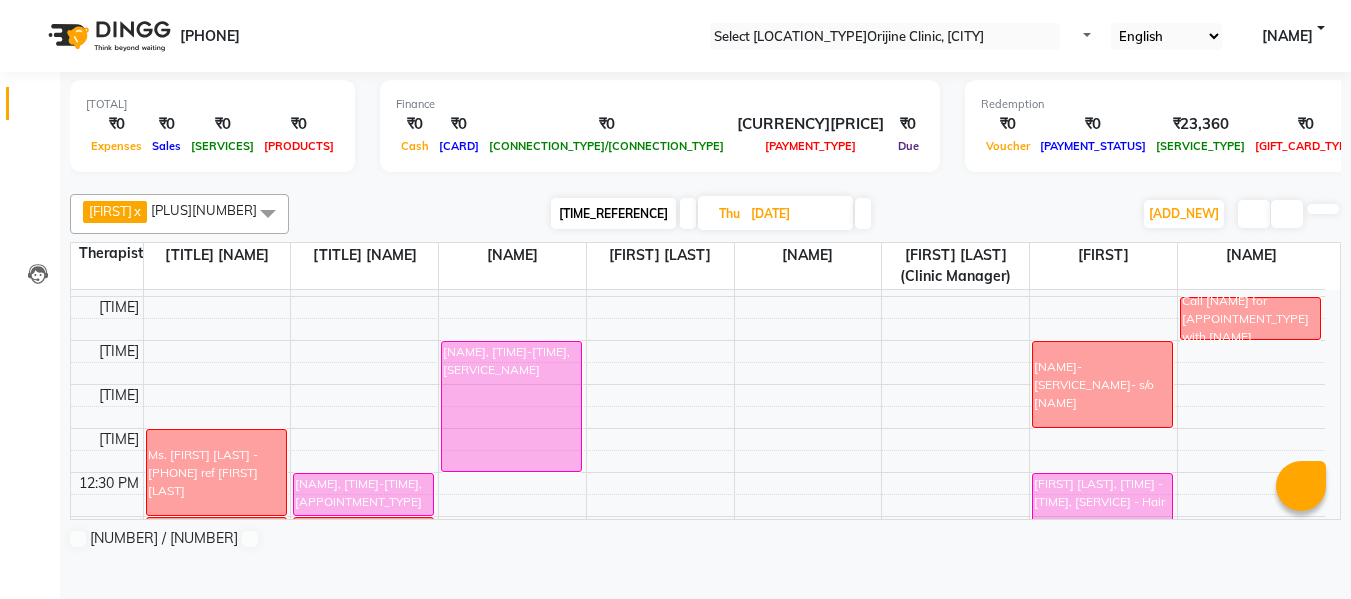 click on "[TIME_REFERENCE]" at bounding box center (613, 213) 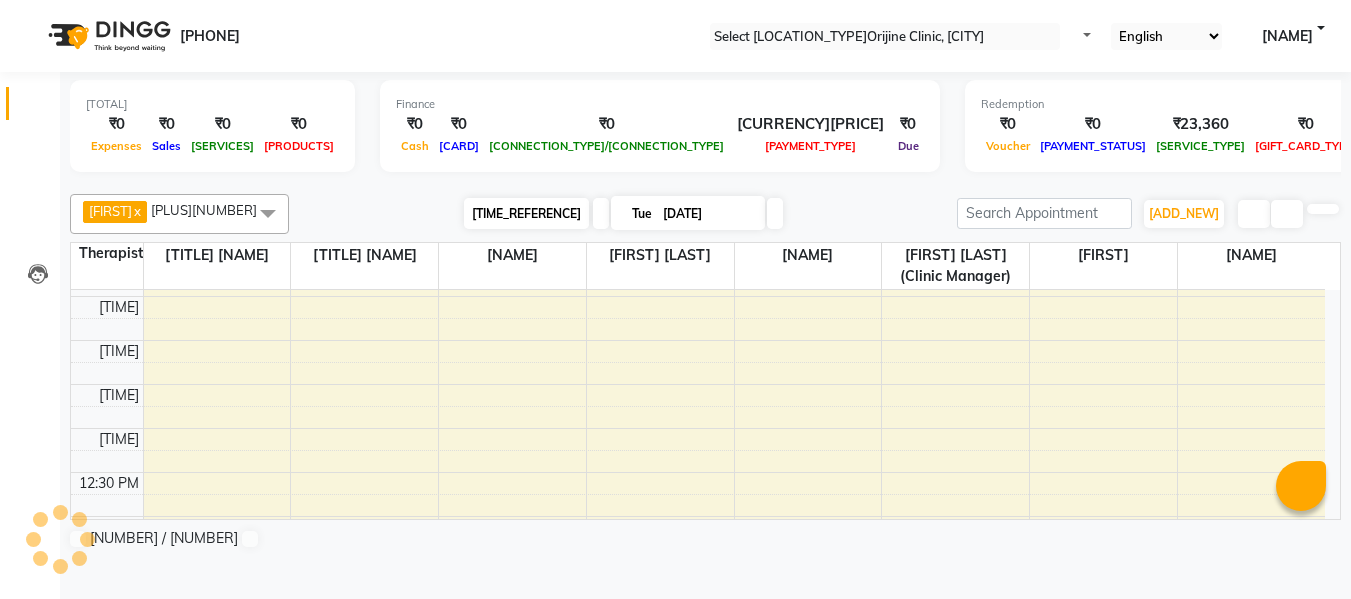 scroll, scrollTop: 705, scrollLeft: 0, axis: vertical 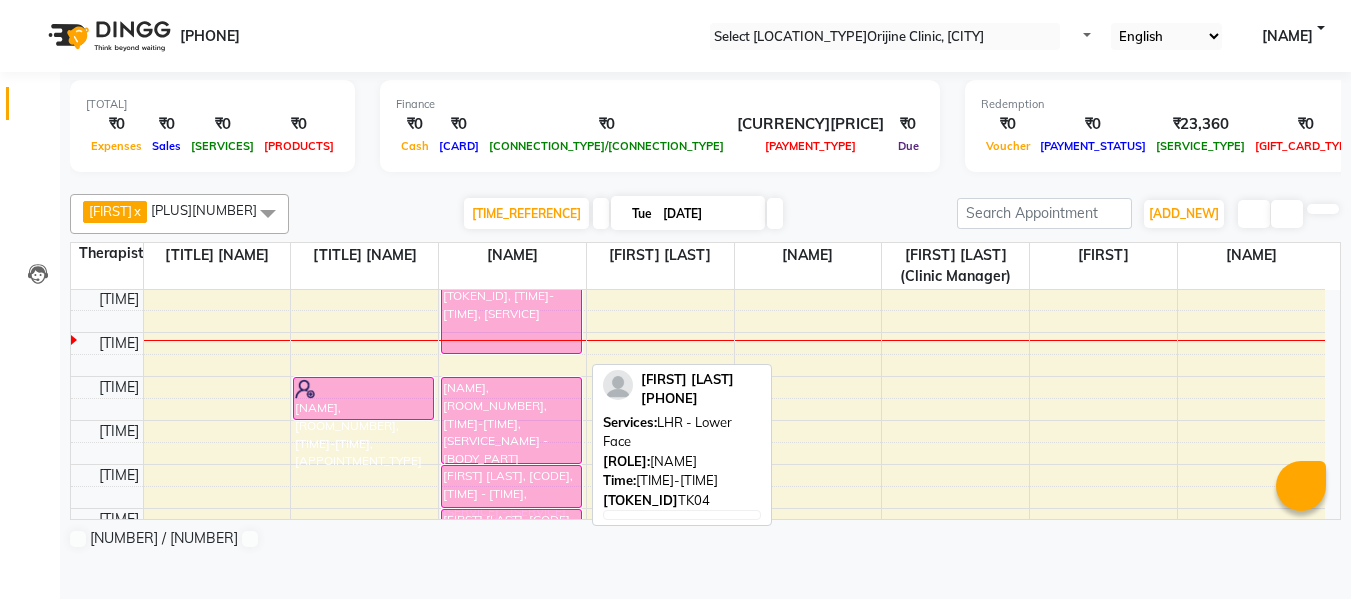 click on "[FIRST] [LAST], [TOKEN_ID], [TIME]-[TIME], [SERVICE]" at bounding box center (363, 398) 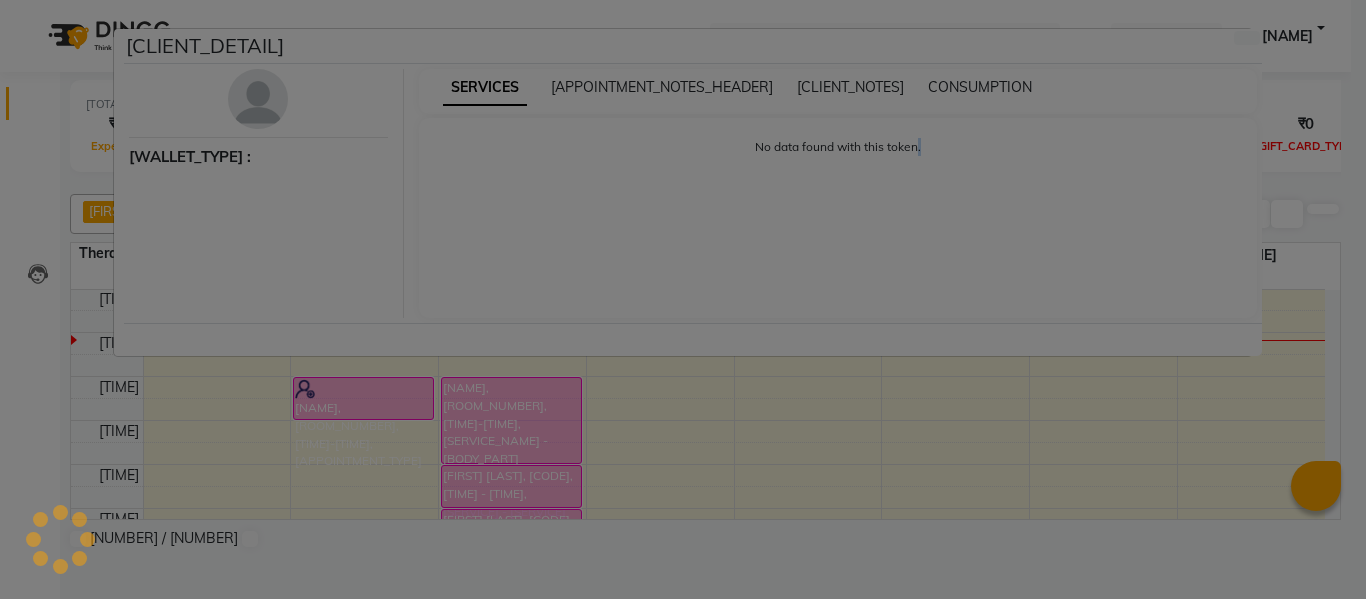 click on "[CLIENT_DETAIL] [WALLET] [SERVICES] [APPOINTMENT_NOTES] [CLIENT_NOTES] [CONSUMPTION] No data found with this token." at bounding box center [683, 299] 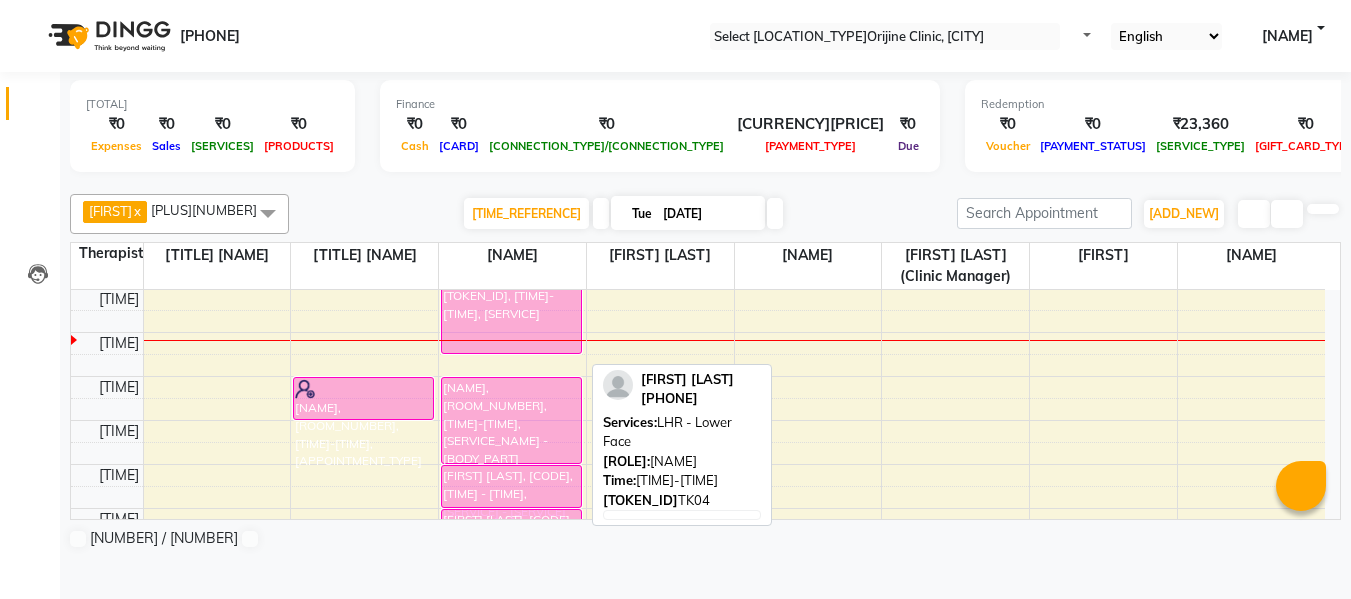 click on "[FIRST] [LAST], [TOKEN_ID], [TIME]-[TIME], [SERVICE]" at bounding box center [363, 398] 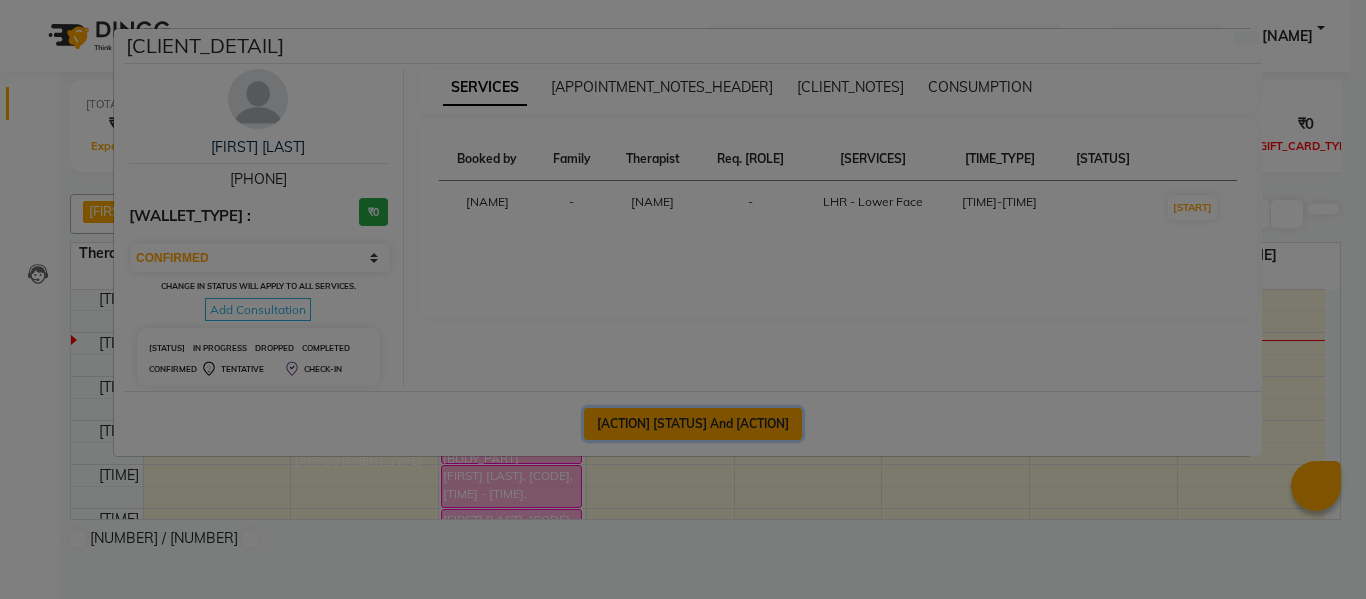 click on "[ACTION] [STATUS] And [ACTION]" at bounding box center [693, 424] 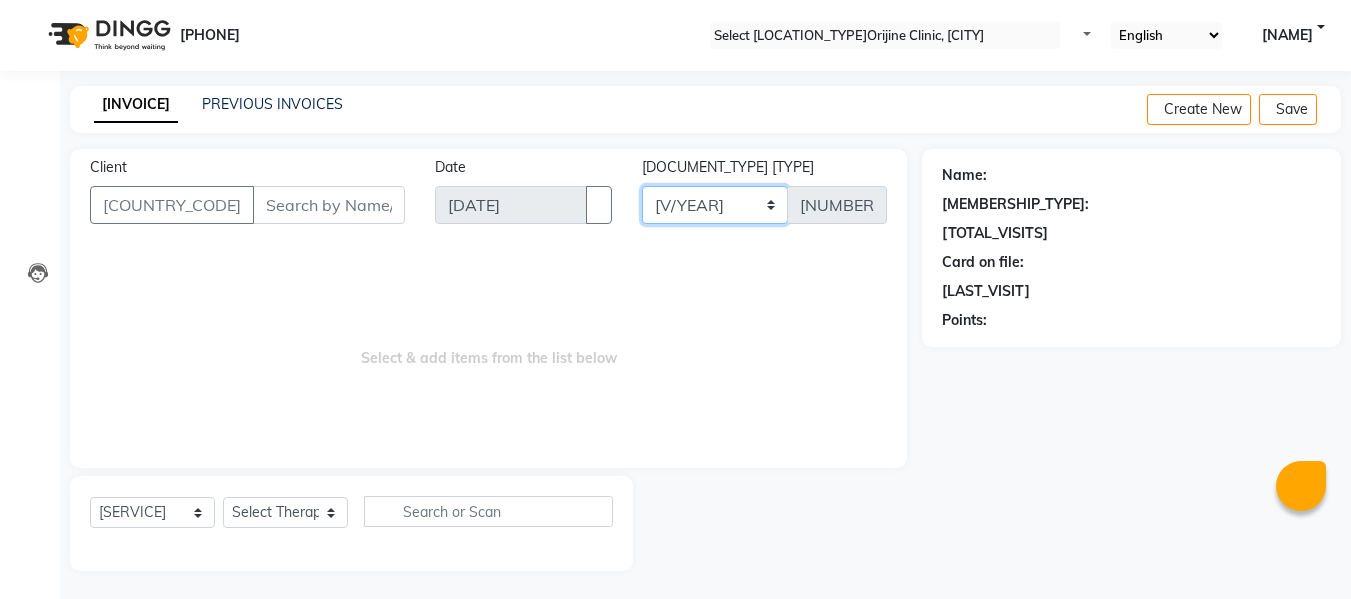 click on "[PACKAGE_CODE] [CODE] [CODE]-[CODE] [CODE]" at bounding box center [715, 205] 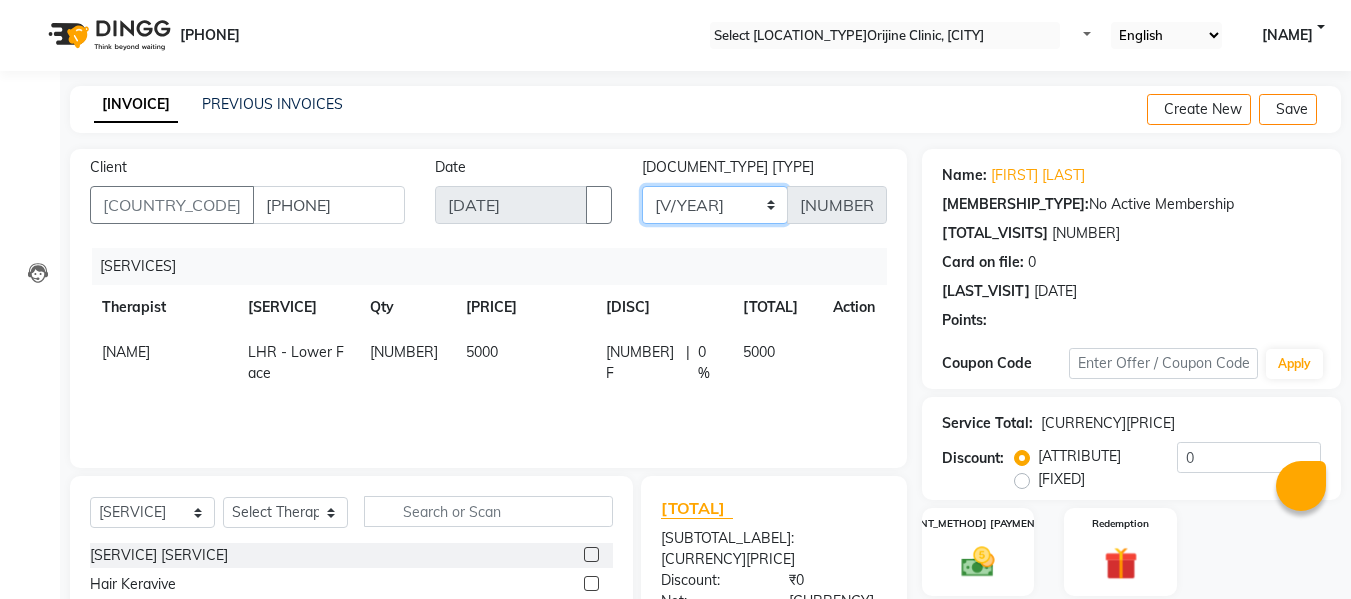 select on "[NUMBER]" 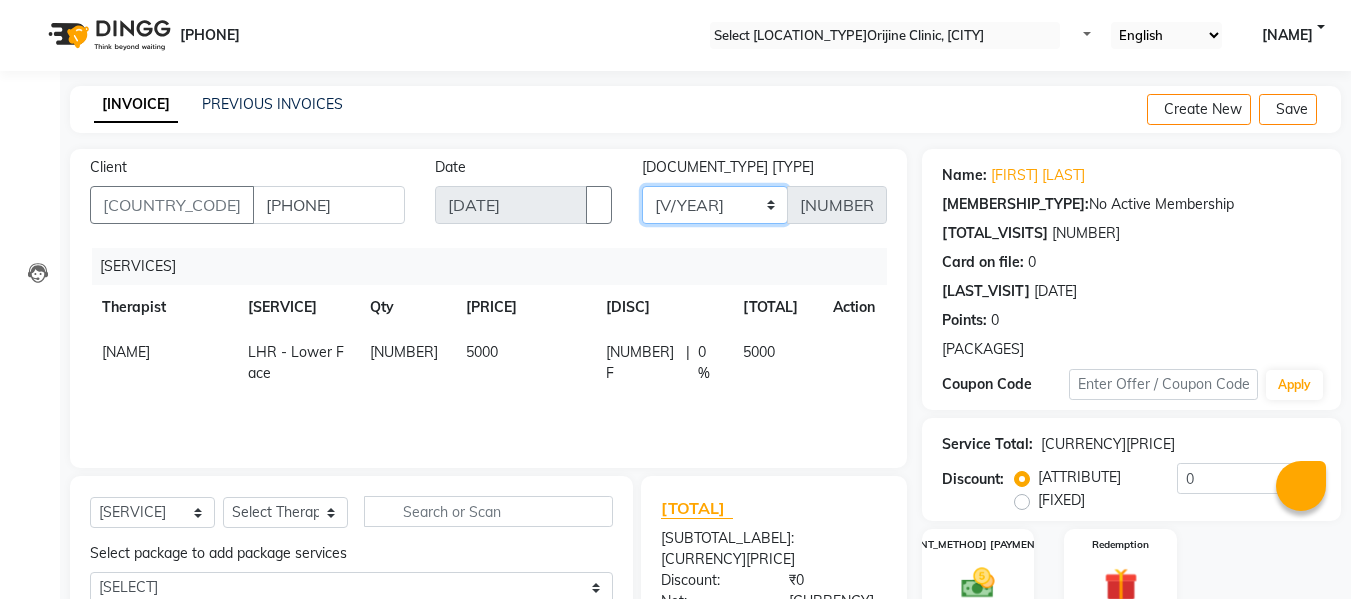 scroll, scrollTop: 227, scrollLeft: 0, axis: vertical 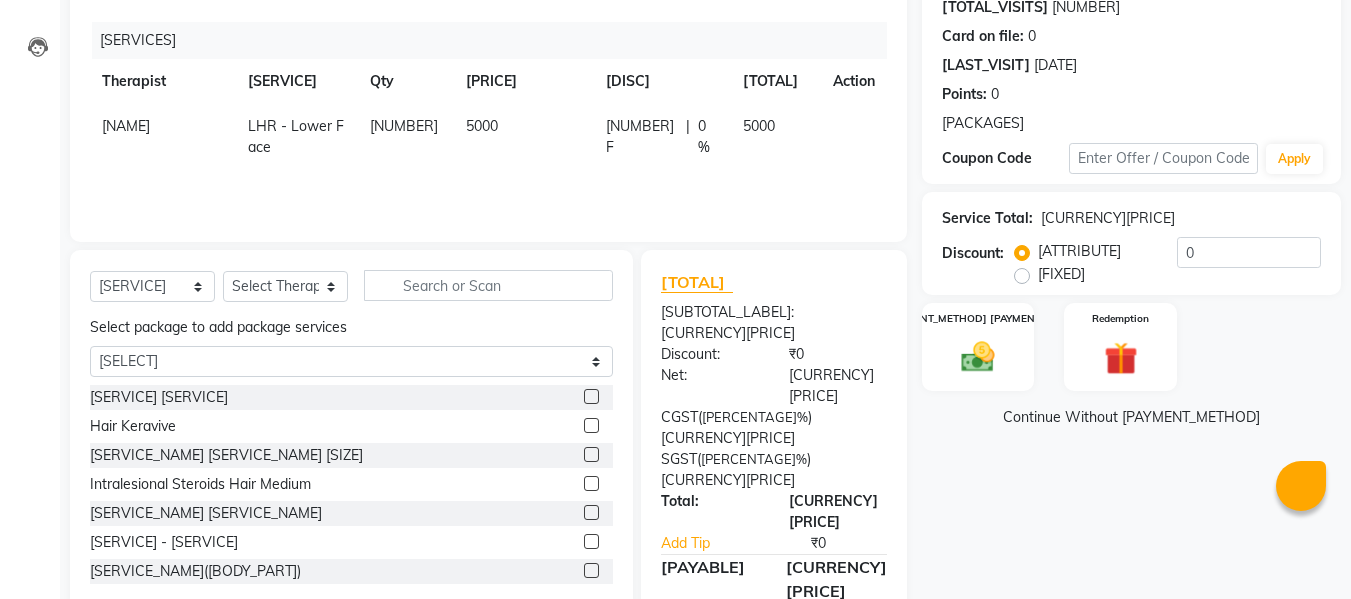 click at bounding box center [841, 116] 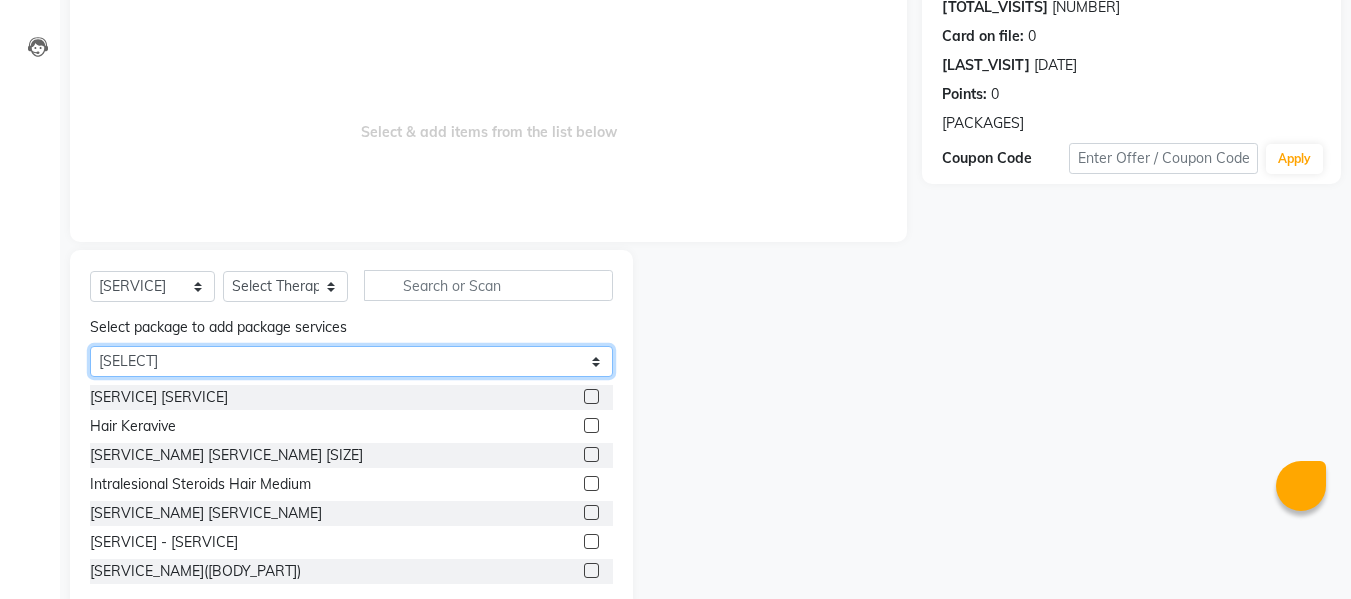 click on "Select LHR - Lower Face 8 sessions Q-SL Toning Face 6 sessions" at bounding box center (351, 361) 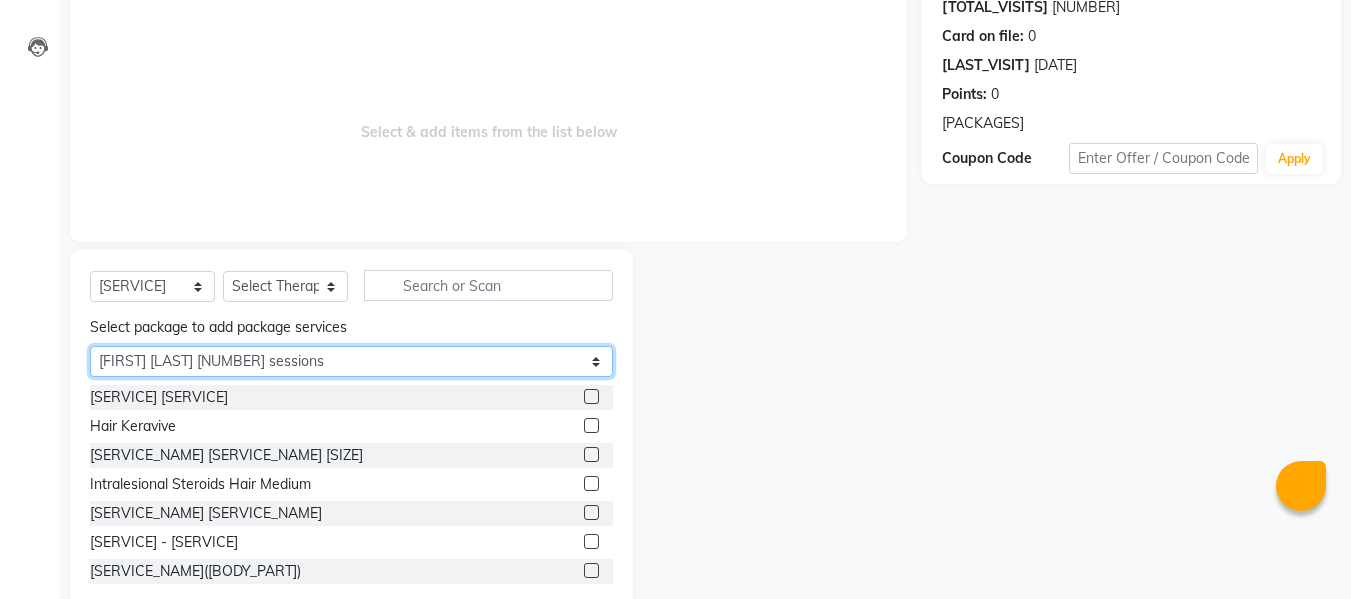 click on "Select LHR - Lower Face 8 sessions Q-SL Toning Face 6 sessions" at bounding box center [351, 361] 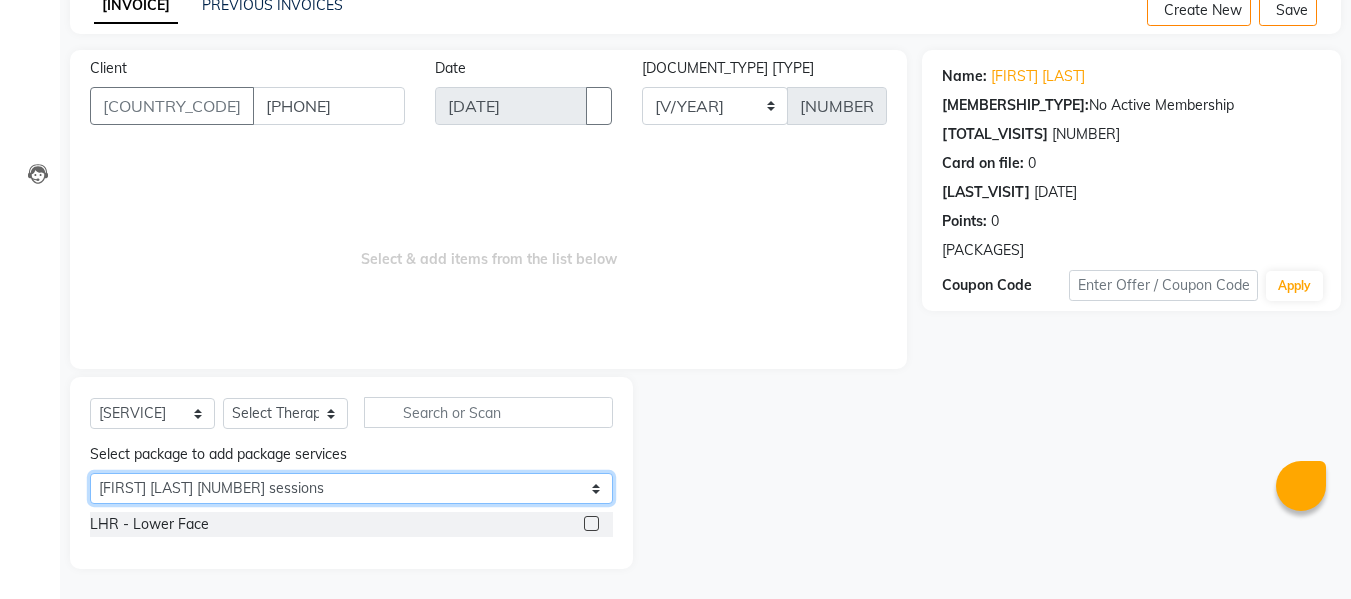 scroll, scrollTop: 98, scrollLeft: 0, axis: vertical 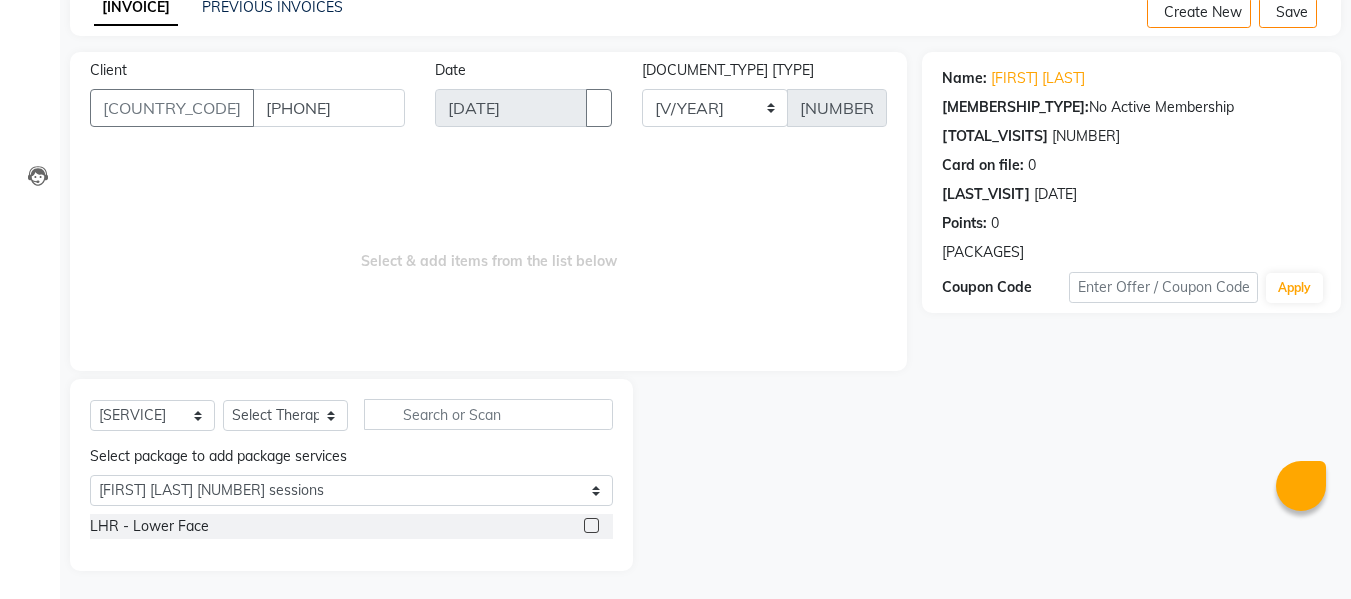 click at bounding box center [591, 525] 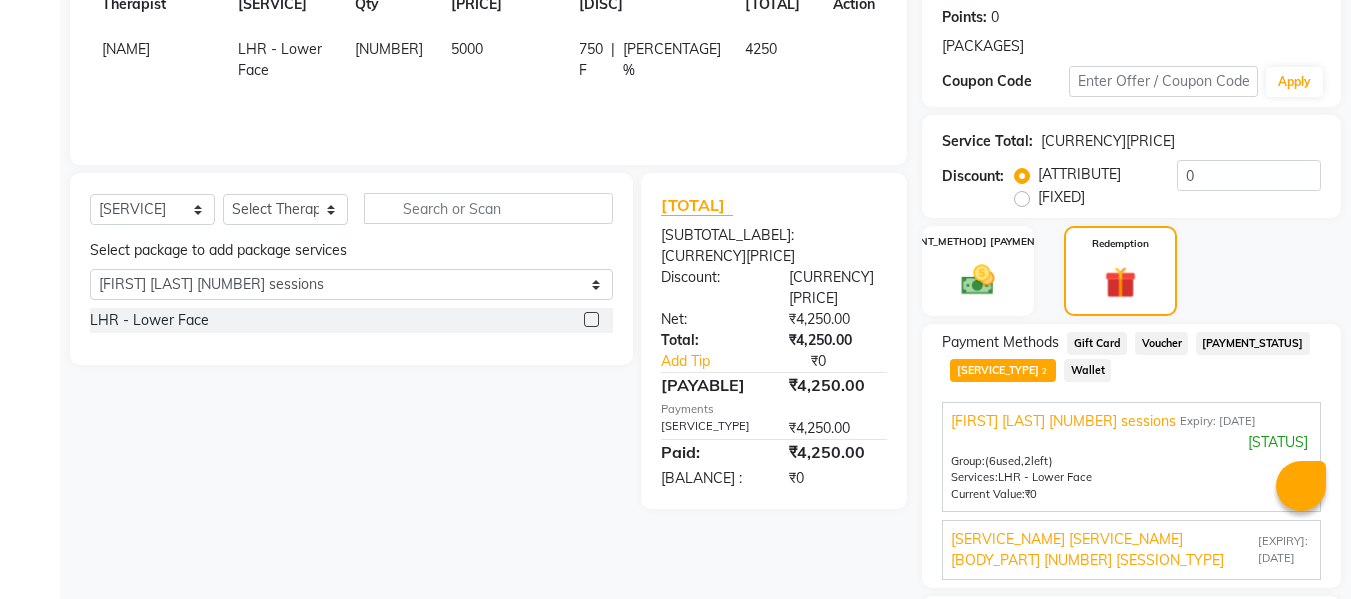 scroll, scrollTop: 398, scrollLeft: 0, axis: vertical 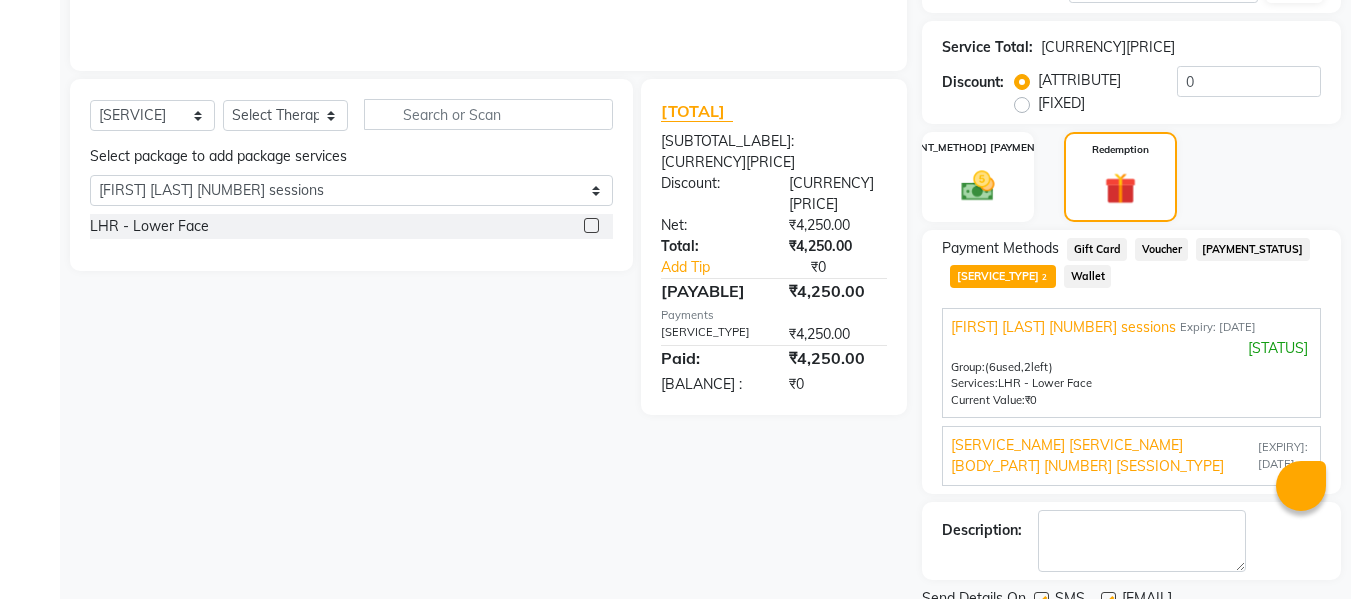 click at bounding box center (1108, 599) 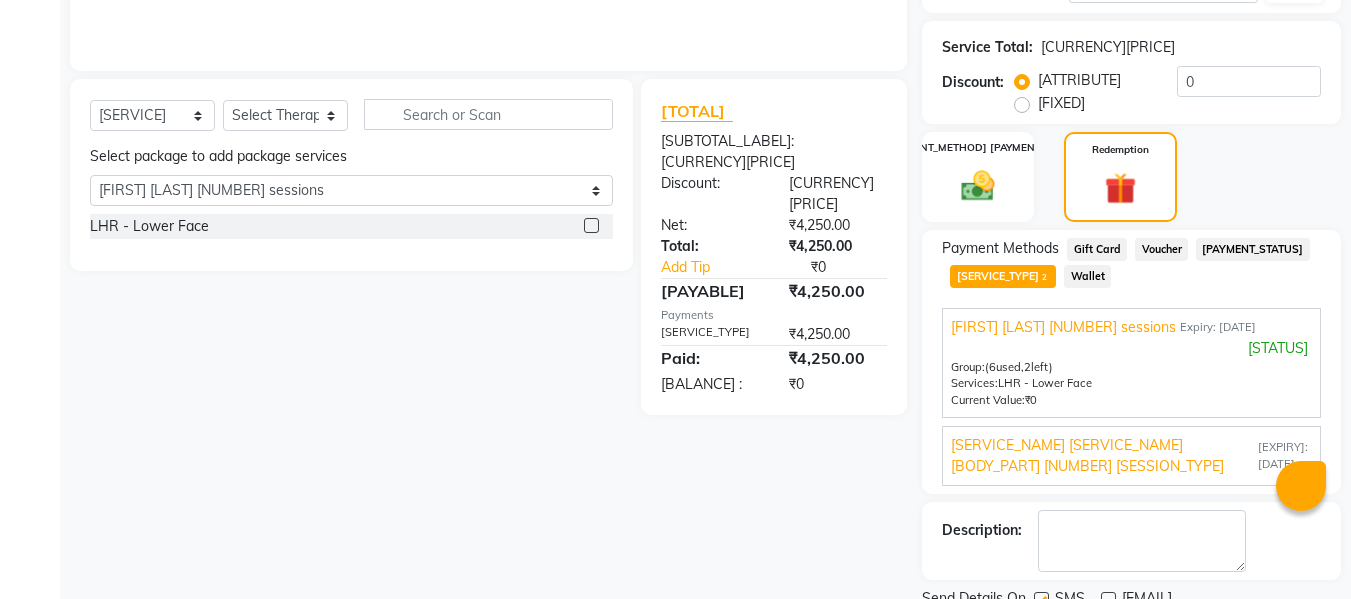 click at bounding box center [1041, 599] 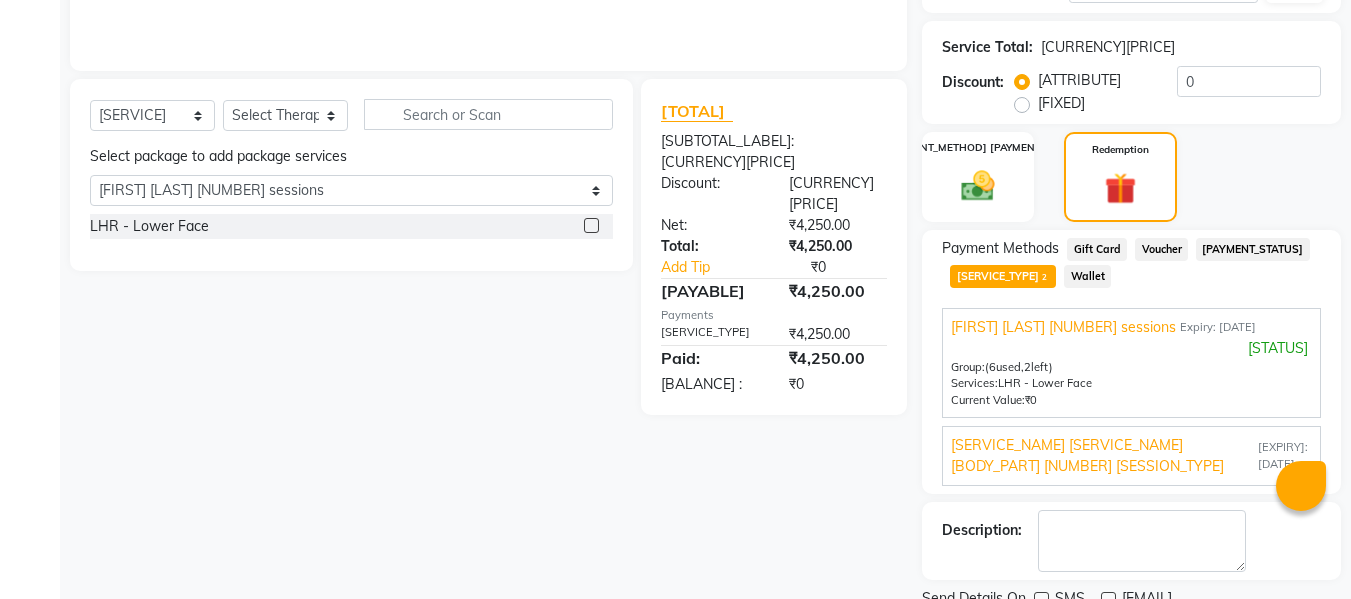 scroll, scrollTop: 463, scrollLeft: 0, axis: vertical 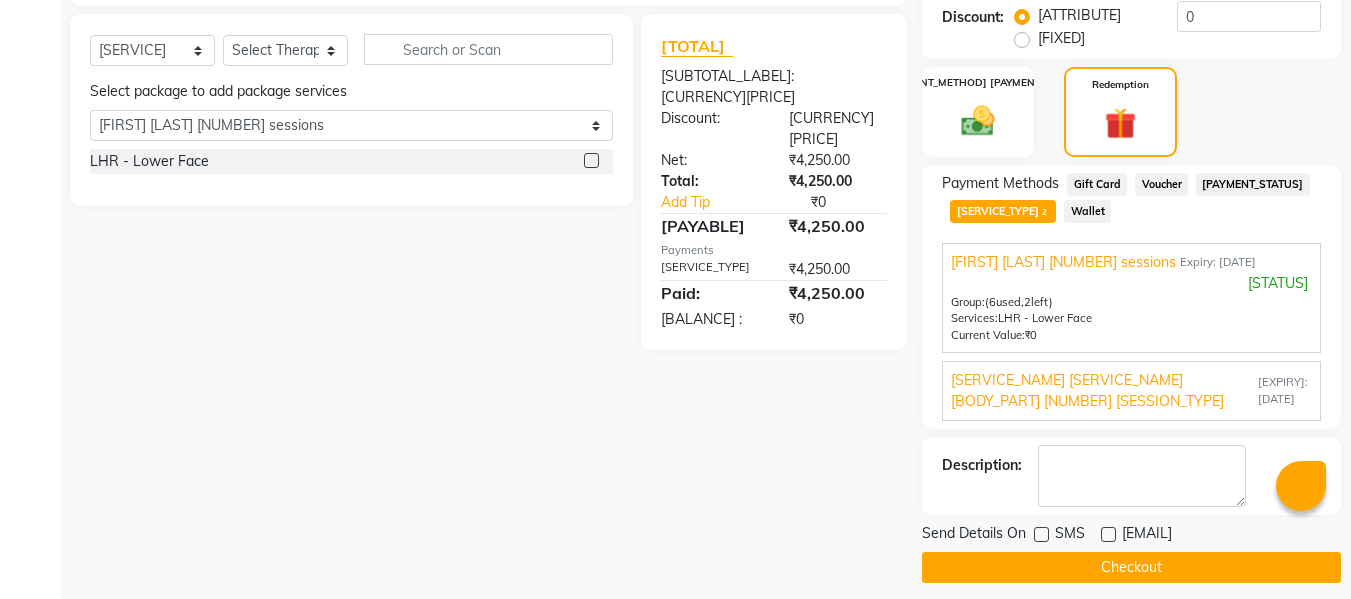 click on "[SERVICE_NAME] [SERVICE_NAME] [BODY_PART] [NUMBER] [SESSION_TYPE]" at bounding box center [1063, 262] 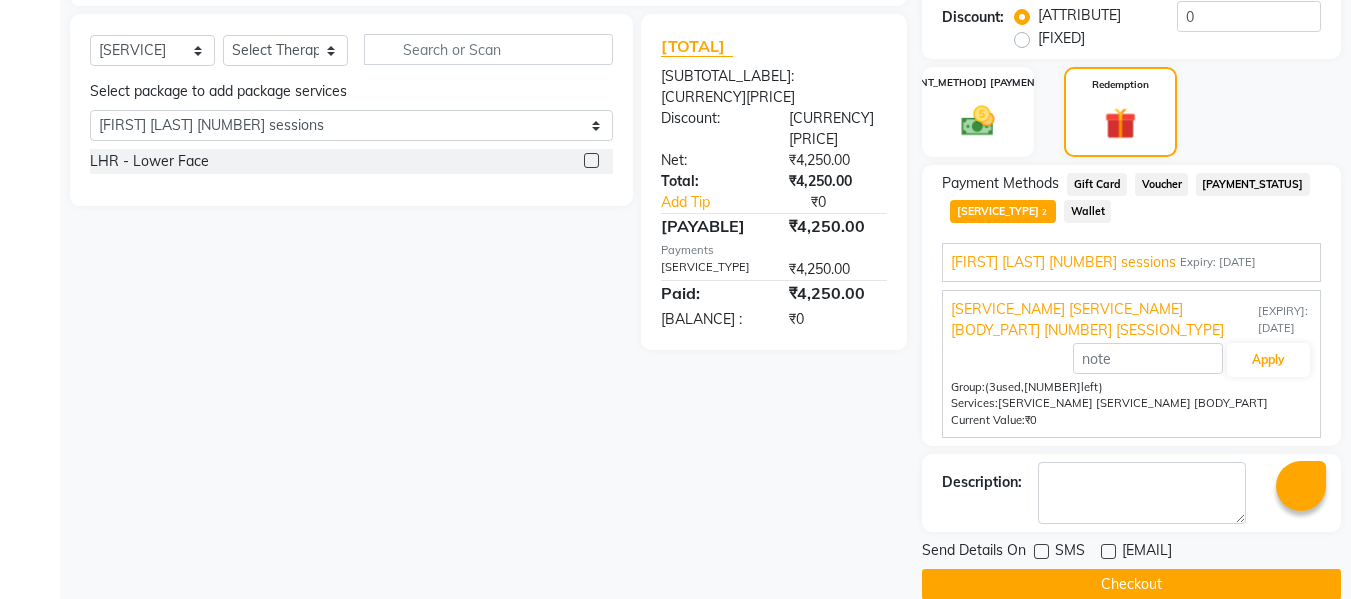 click at bounding box center (1108, 551) 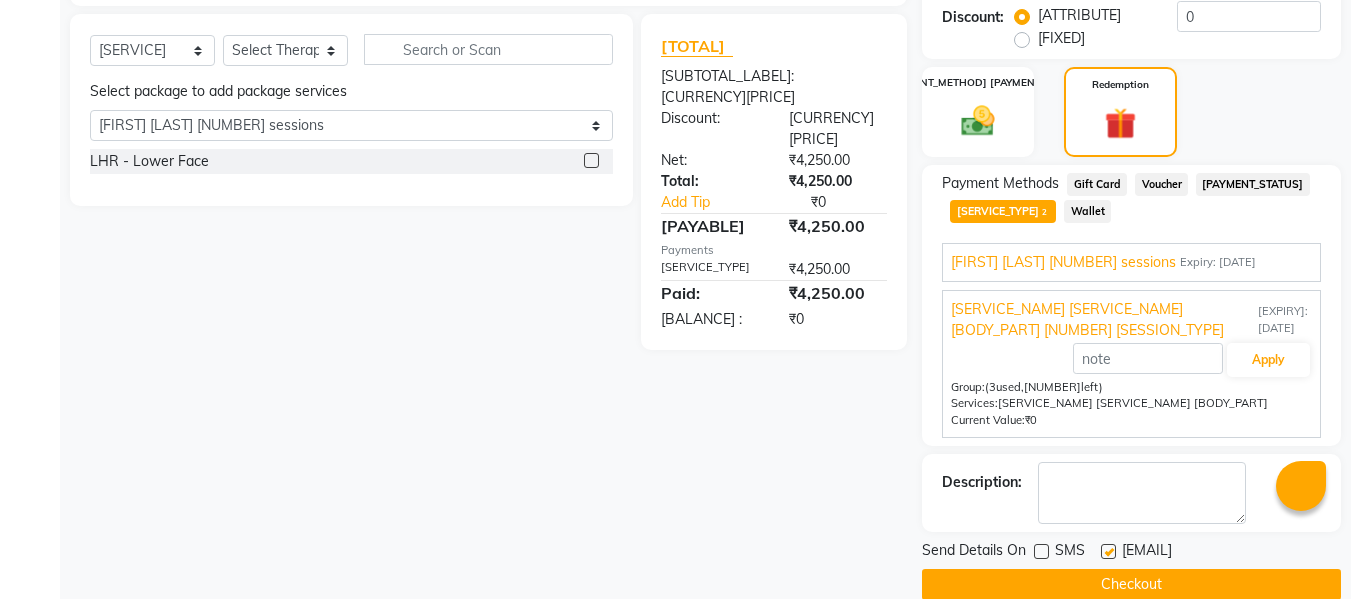 click at bounding box center (1041, 551) 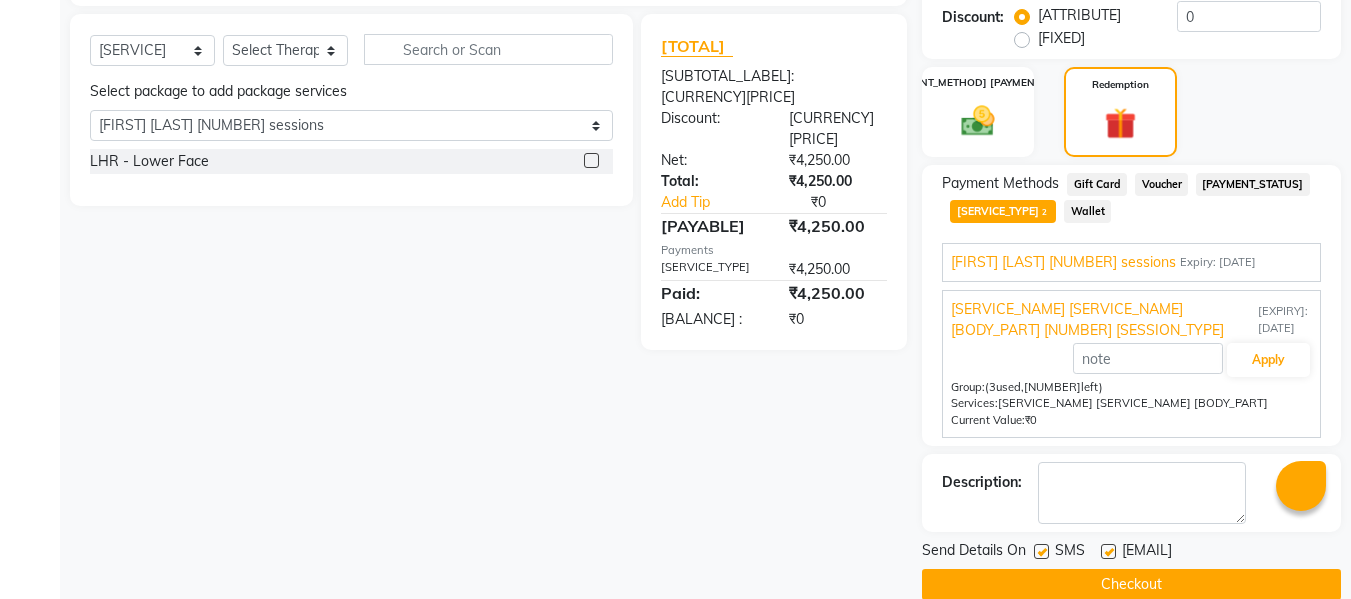click at bounding box center [1108, 551] 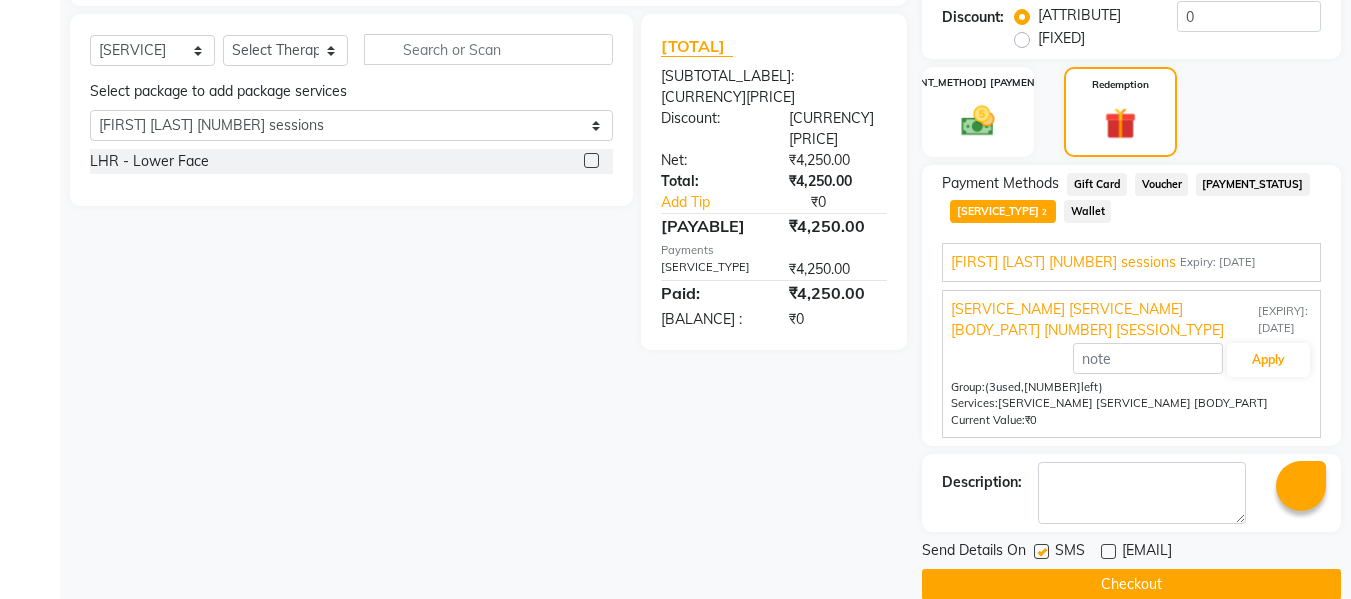click at bounding box center [1041, 551] 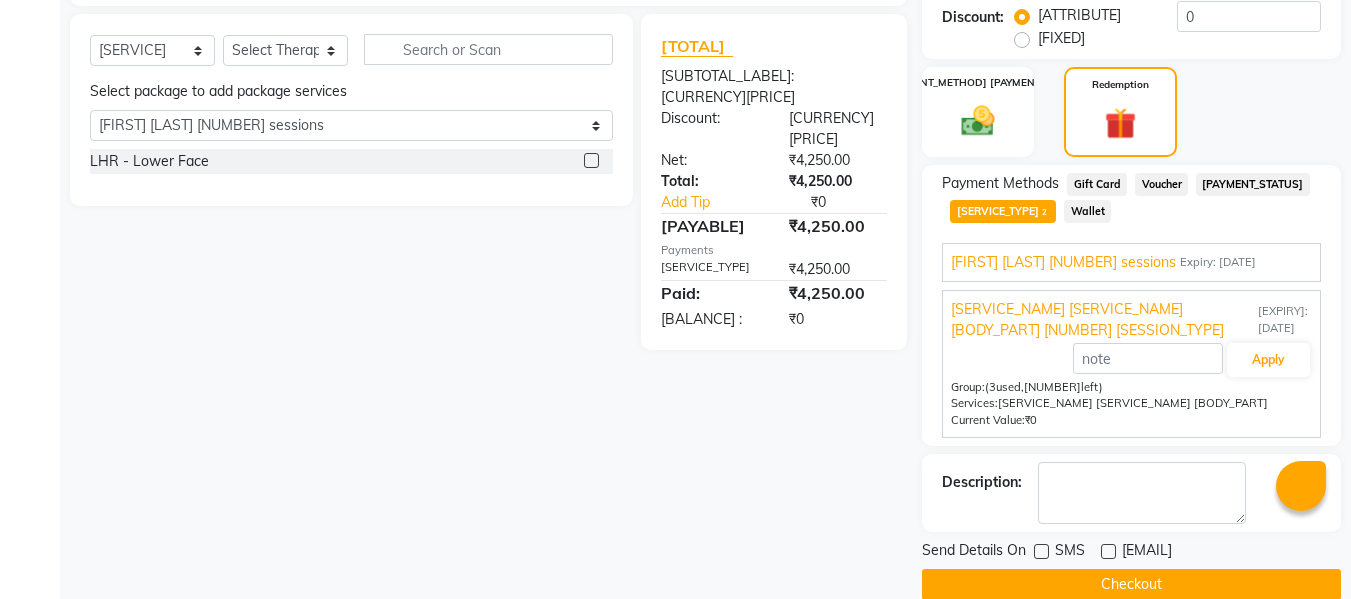 scroll, scrollTop: 0, scrollLeft: 0, axis: both 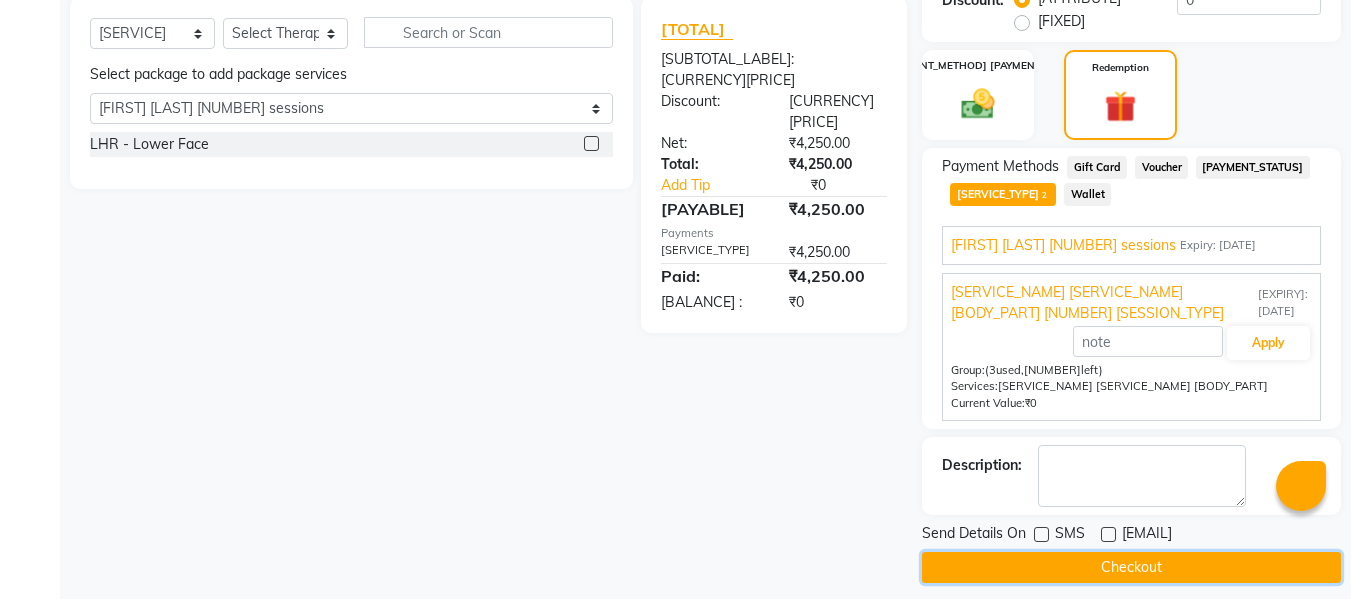 click on "Checkout" at bounding box center (1131, 567) 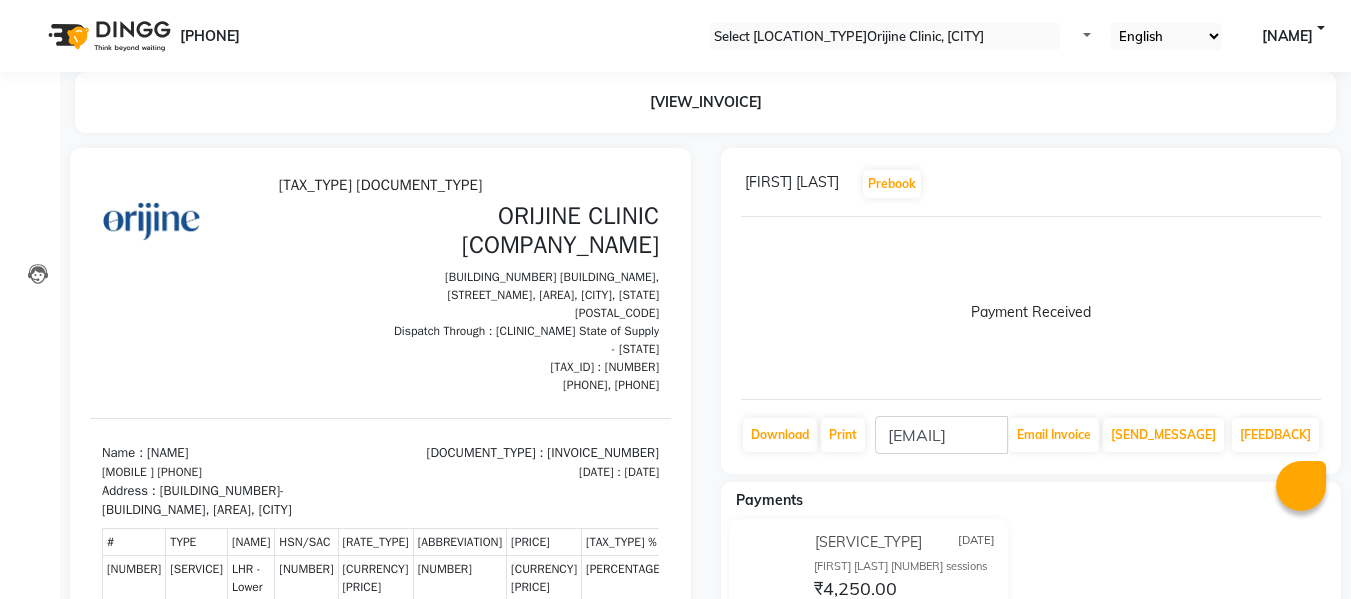 scroll, scrollTop: 0, scrollLeft: 0, axis: both 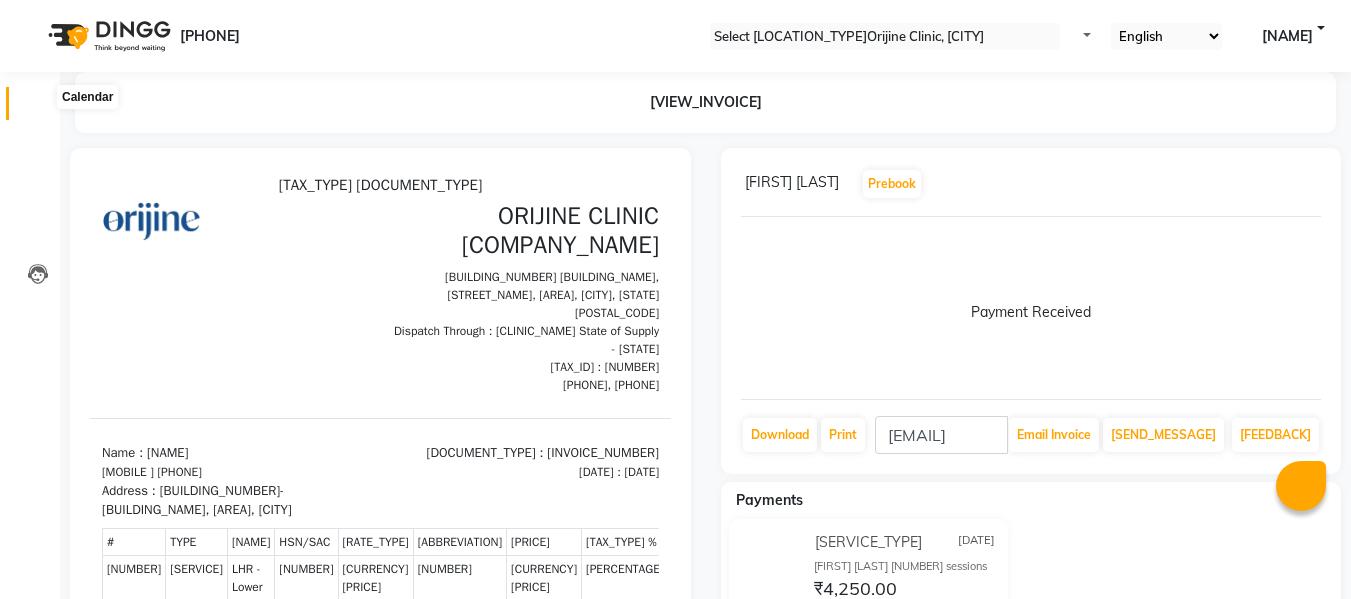 click at bounding box center [38, 108] 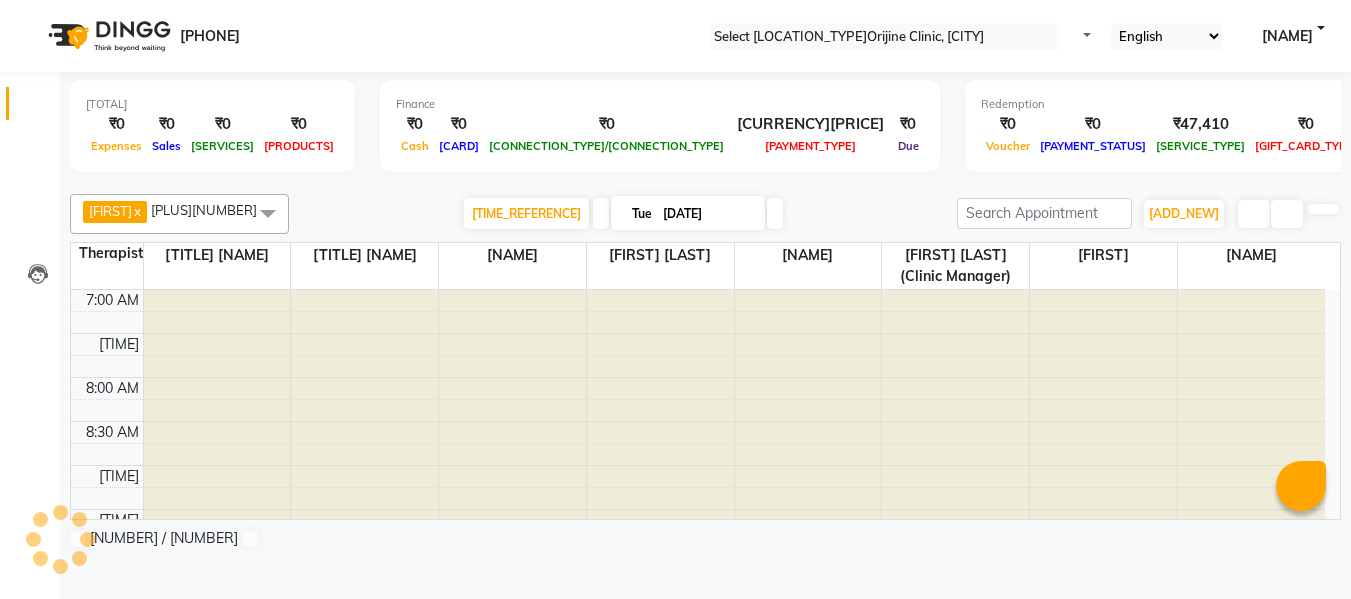 scroll, scrollTop: 0, scrollLeft: 0, axis: both 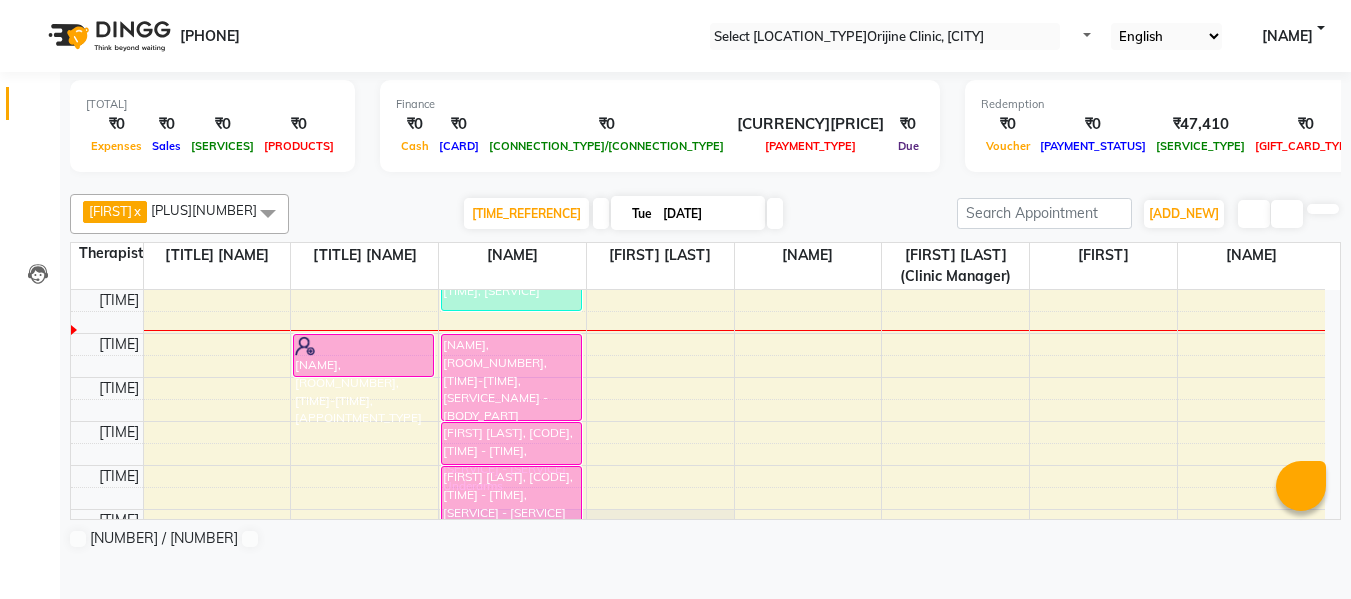 click at bounding box center (775, 213) 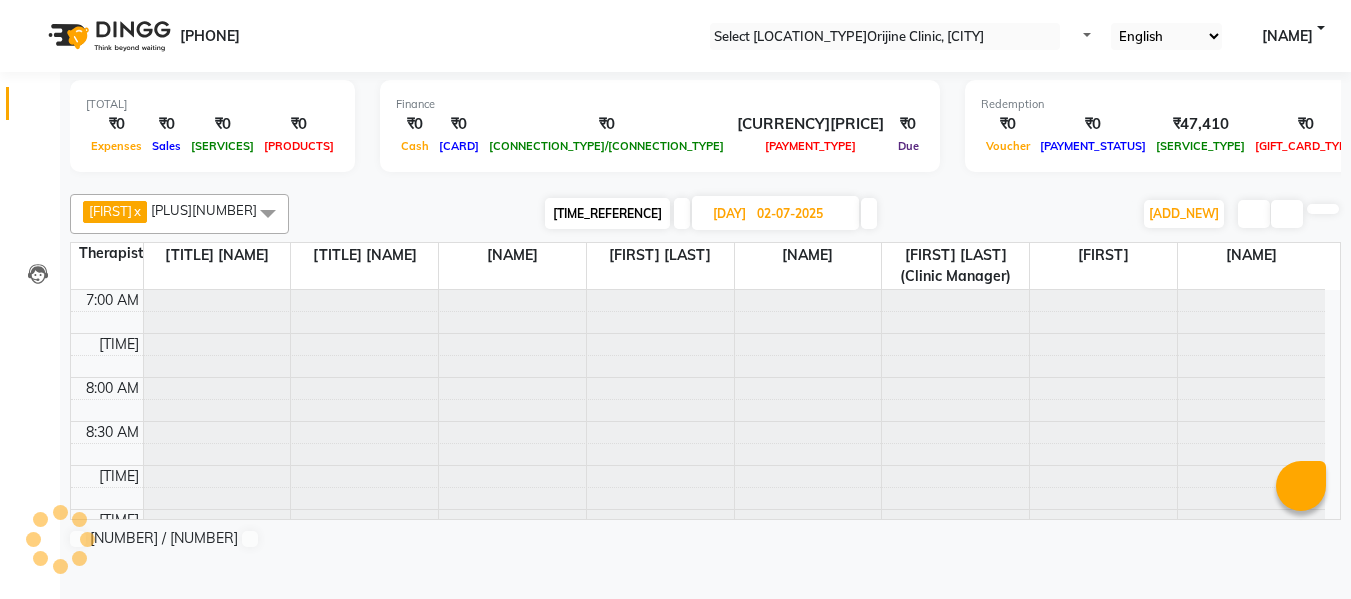 scroll, scrollTop: 705, scrollLeft: 0, axis: vertical 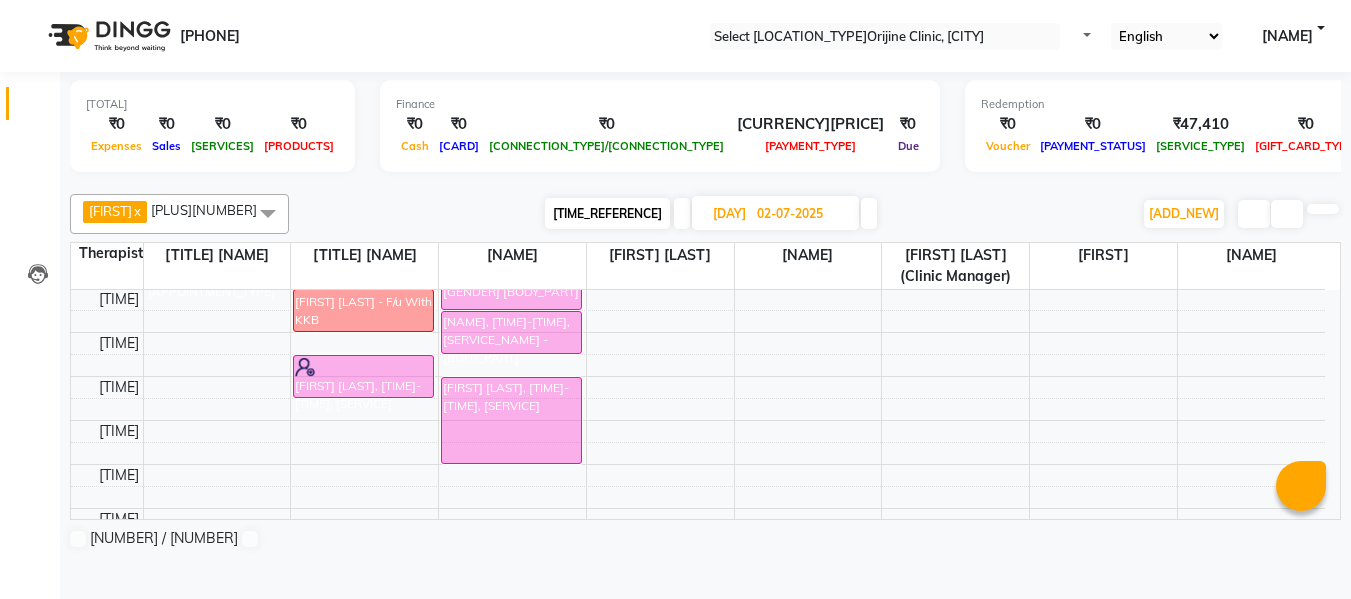 click at bounding box center [869, 213] 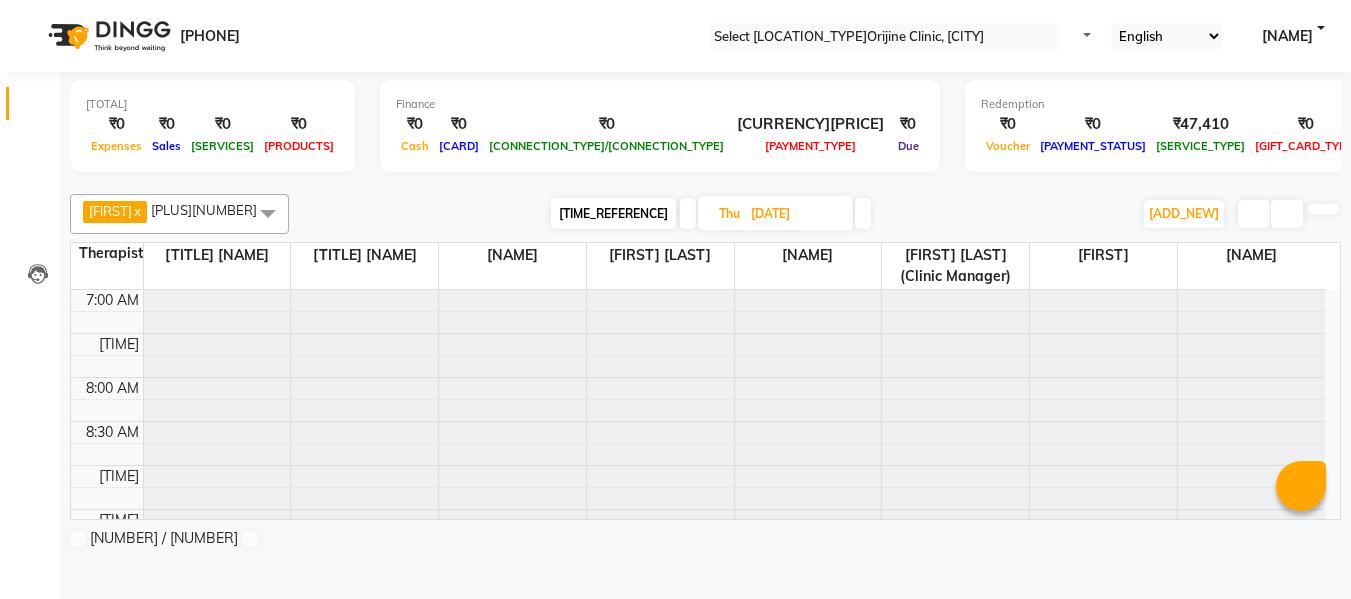 scroll, scrollTop: 705, scrollLeft: 0, axis: vertical 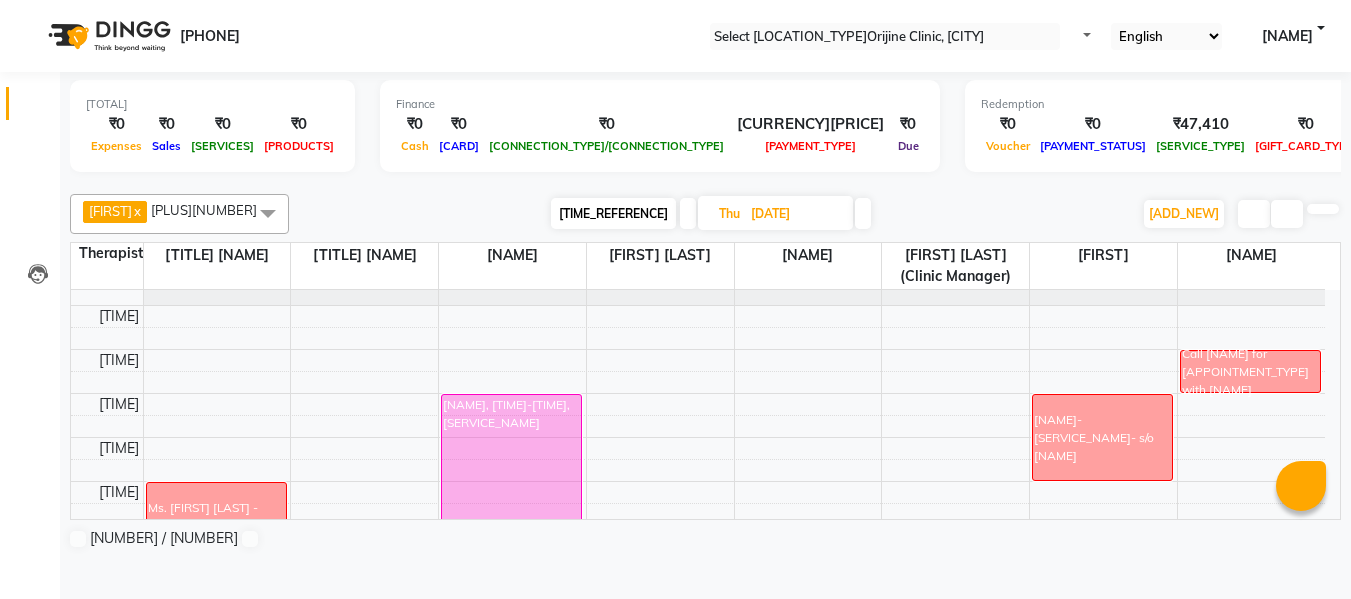 click on "[TIME_REFERENCE]" at bounding box center [613, 213] 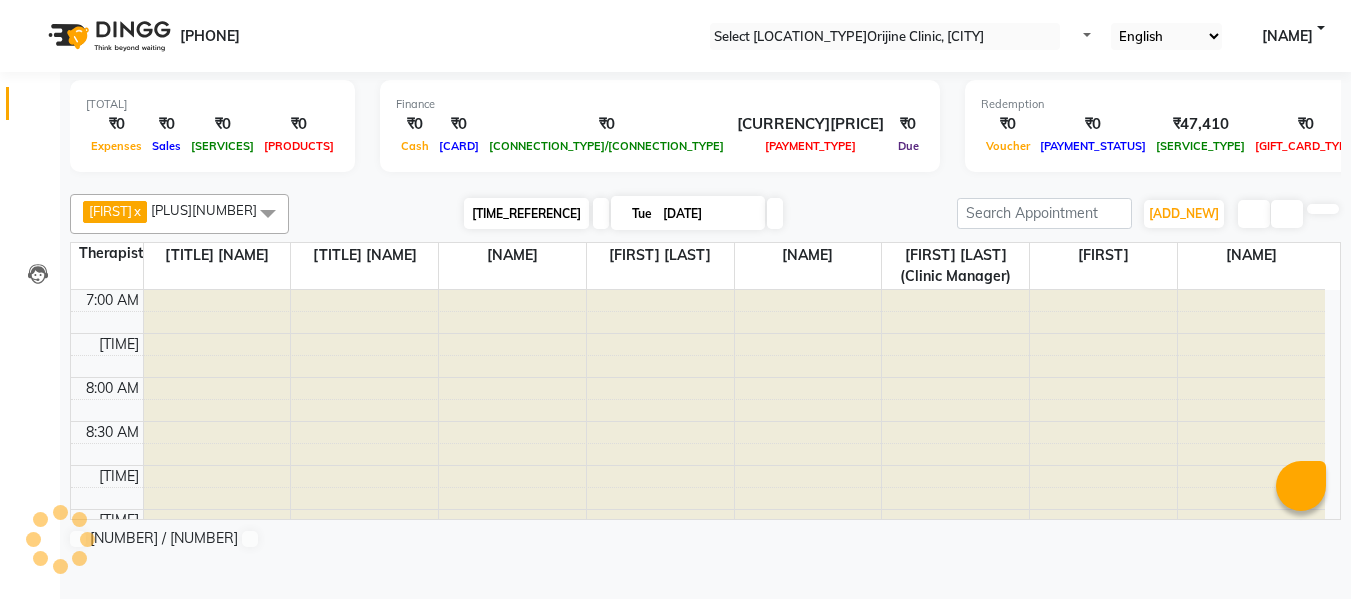 scroll, scrollTop: 705, scrollLeft: 0, axis: vertical 